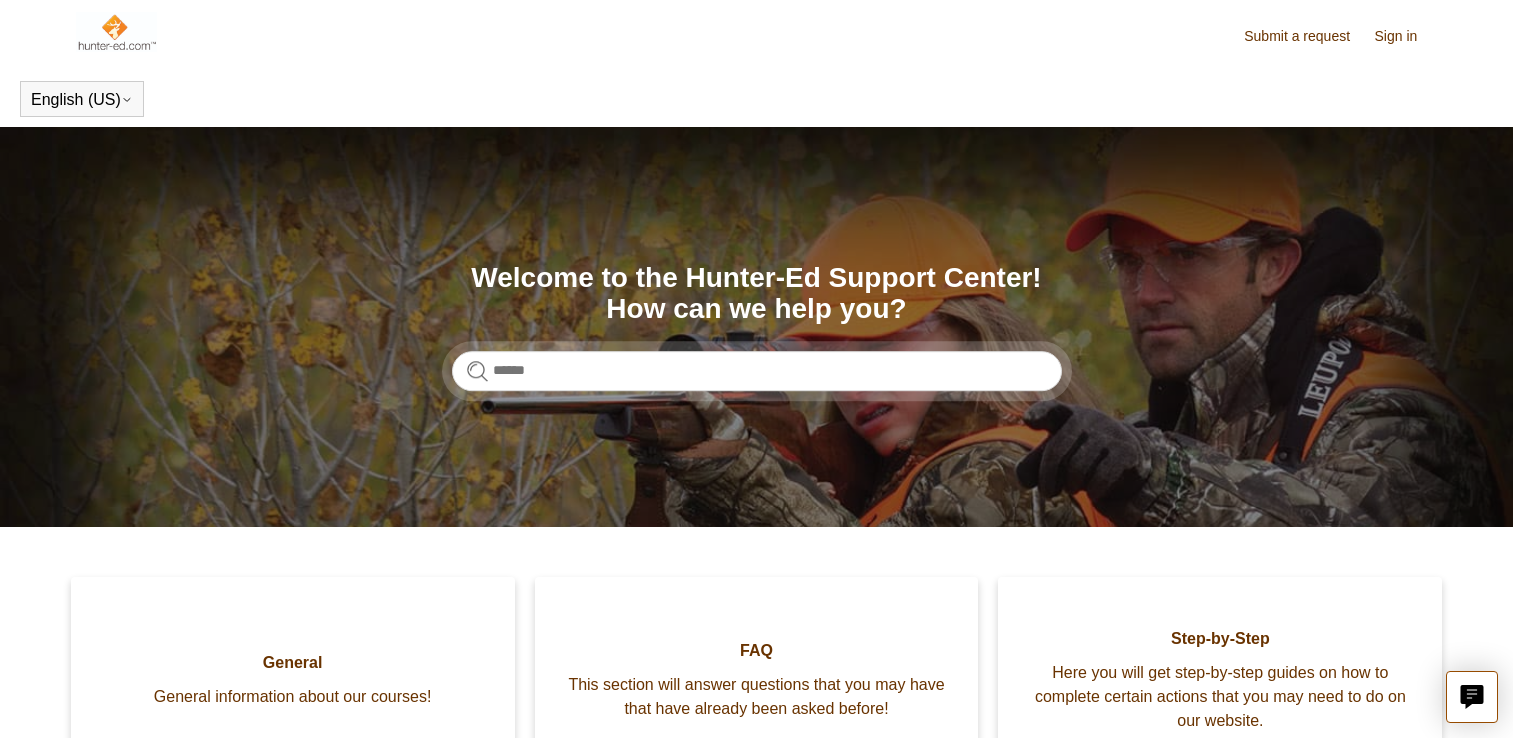 scroll, scrollTop: 0, scrollLeft: 0, axis: both 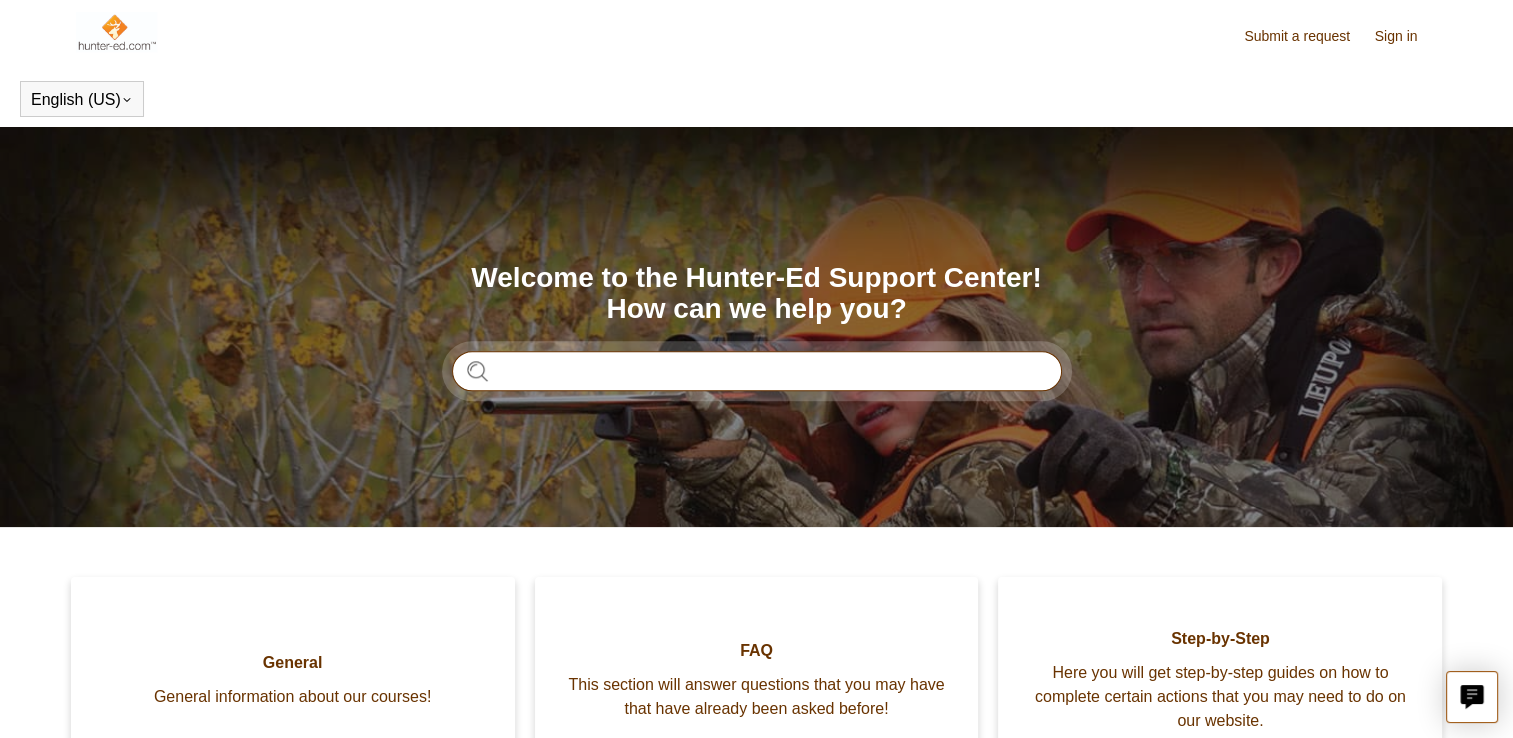 click at bounding box center [757, 371] 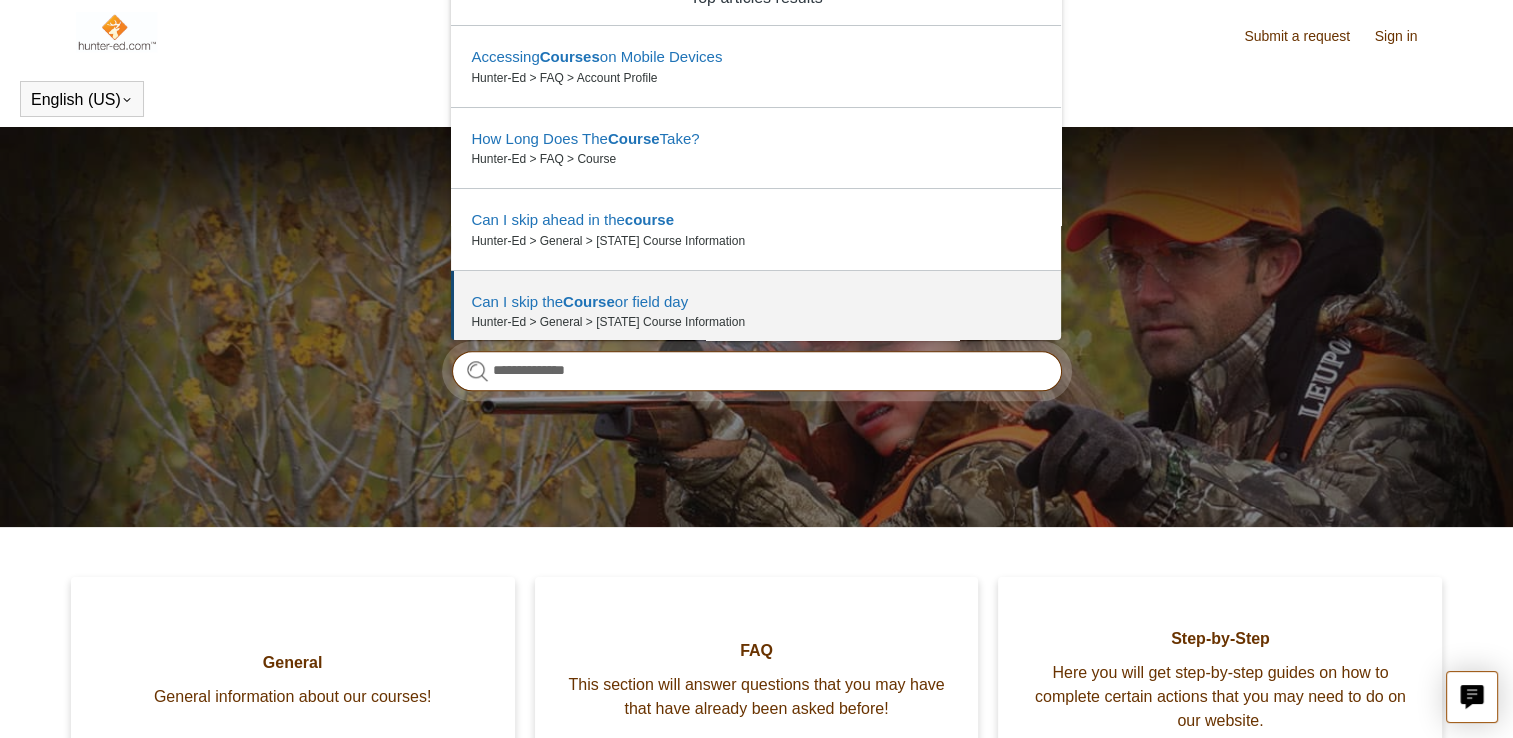 type on "**********" 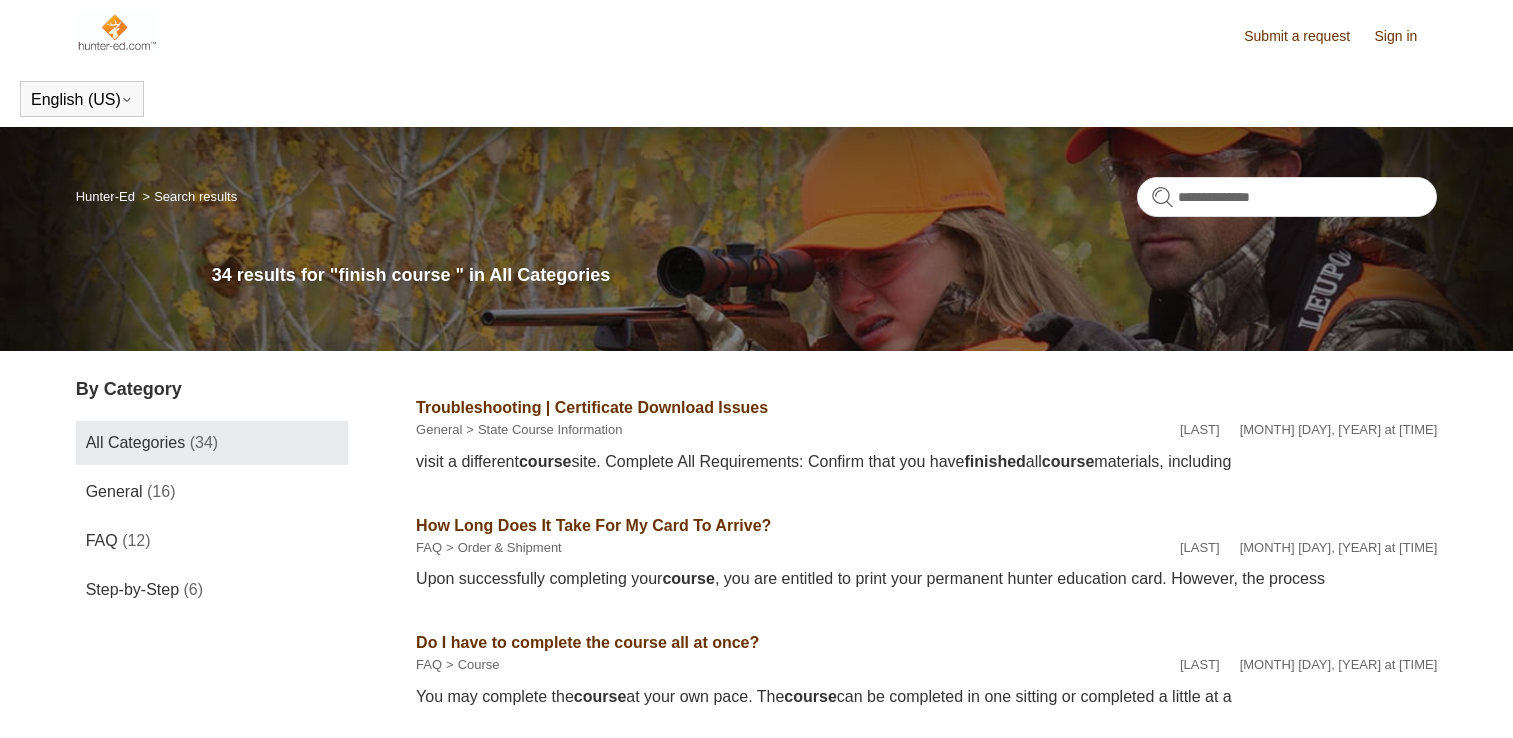 scroll, scrollTop: 0, scrollLeft: 0, axis: both 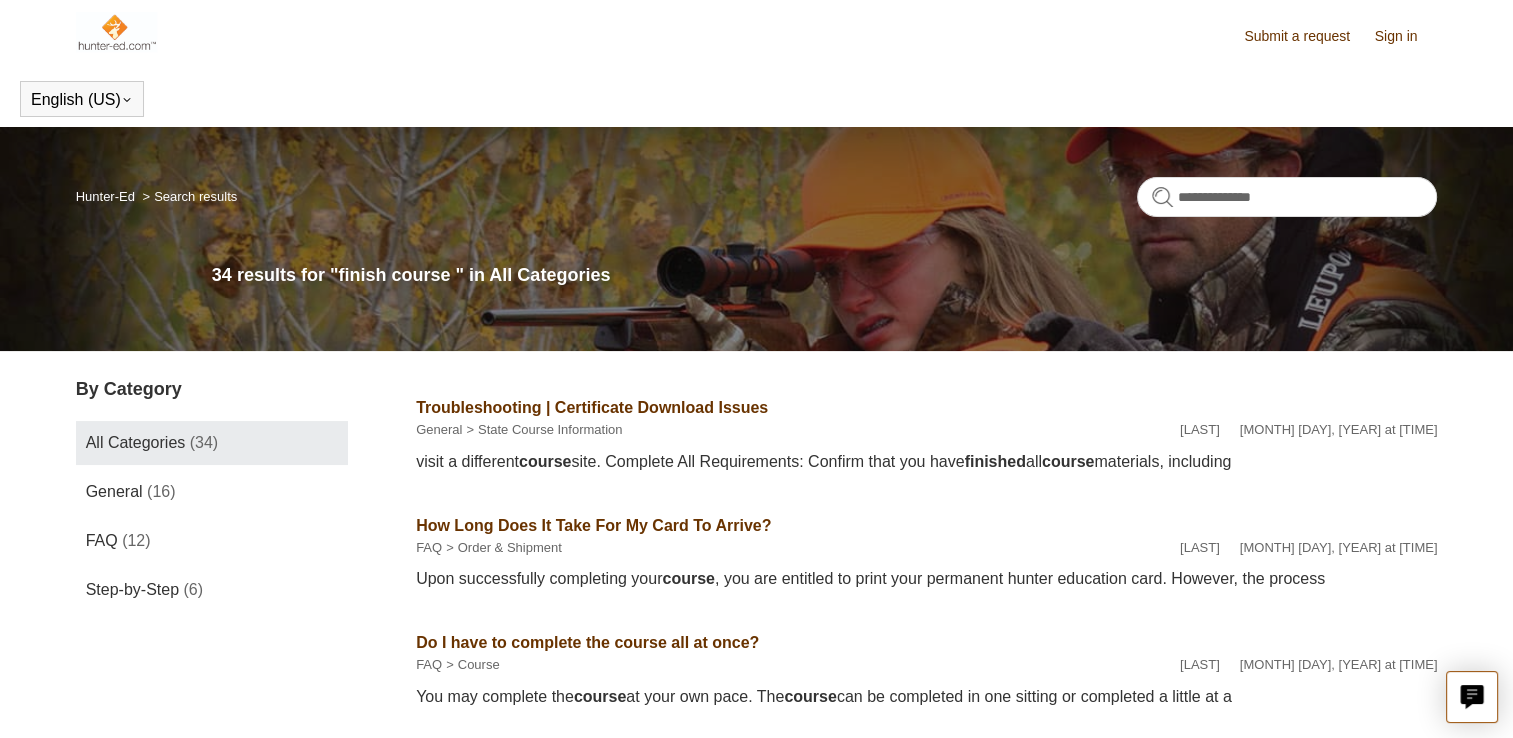 click on "General
State Course Information" at bounding box center [798, 430] 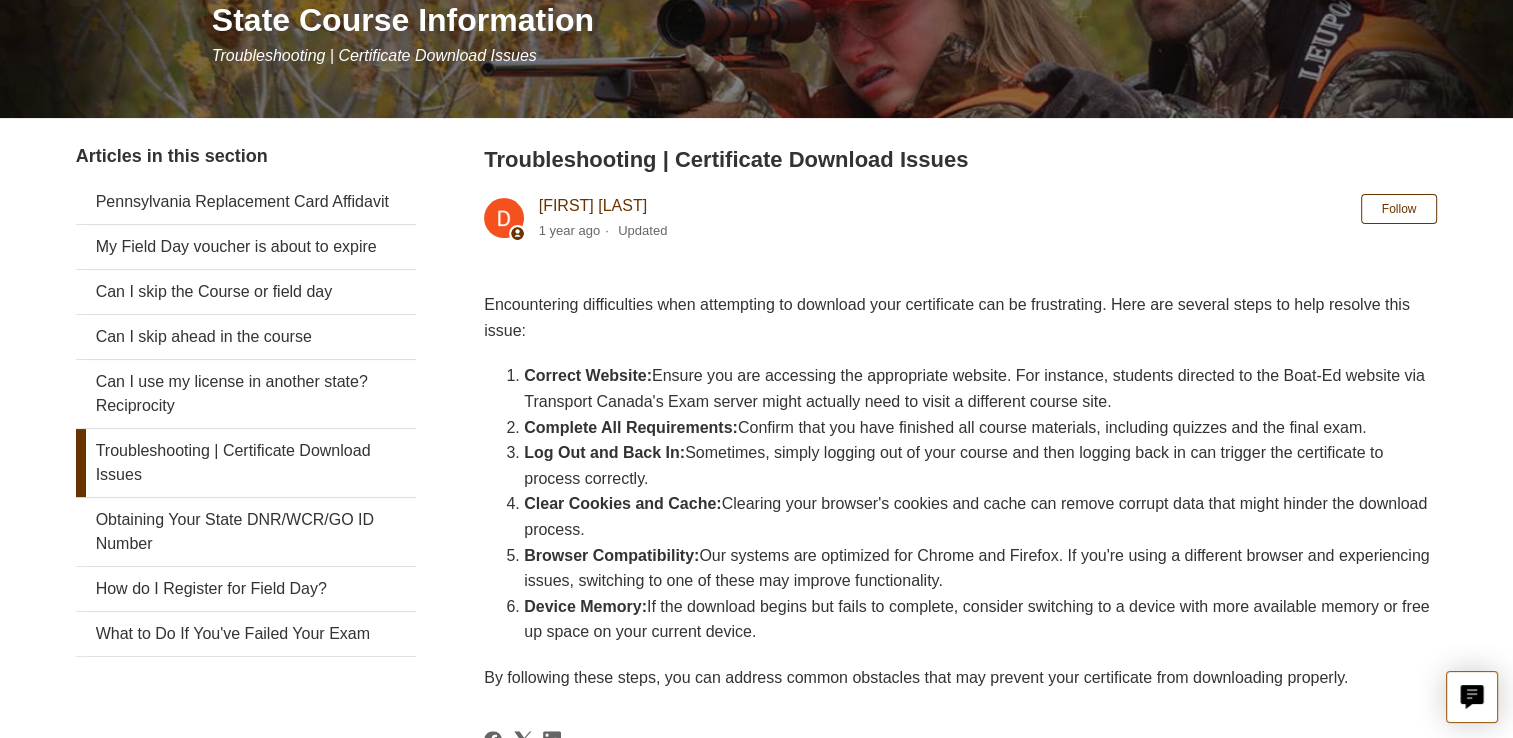 scroll, scrollTop: 360, scrollLeft: 0, axis: vertical 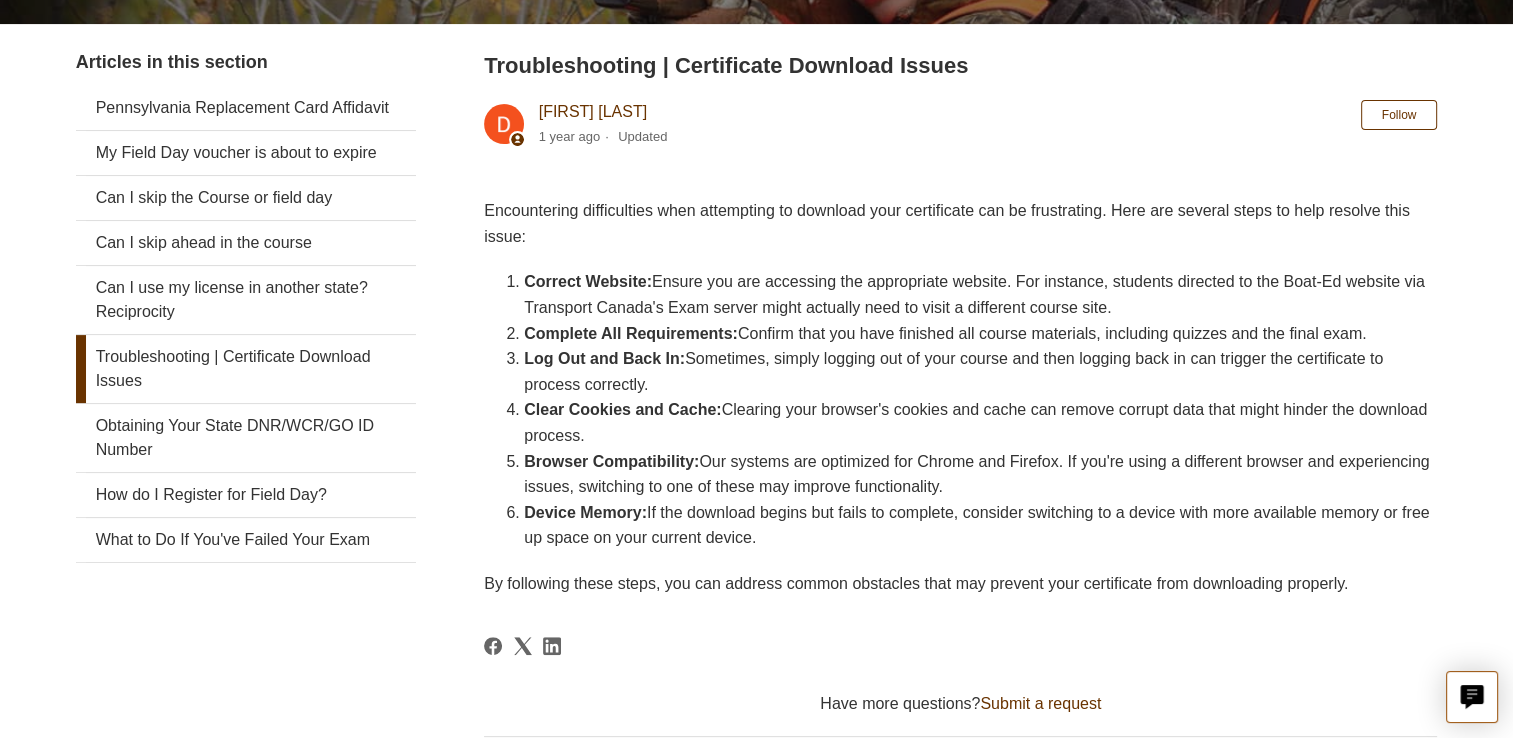 click on "Clear Cookies and Cache:  Clearing your browser's cookies and cache can remove corrupt data that might hinder the download process." at bounding box center (980, 422) 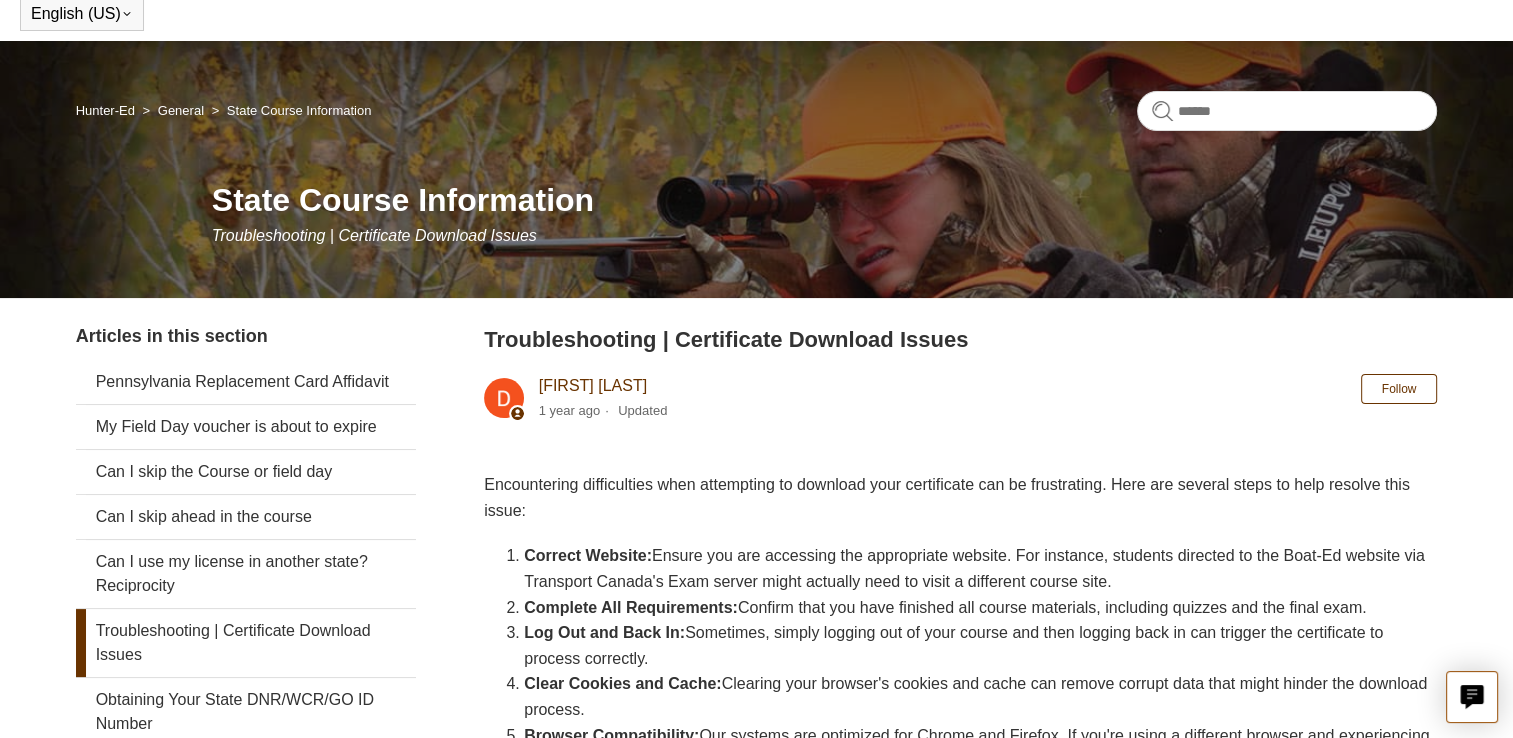 scroll, scrollTop: 0, scrollLeft: 0, axis: both 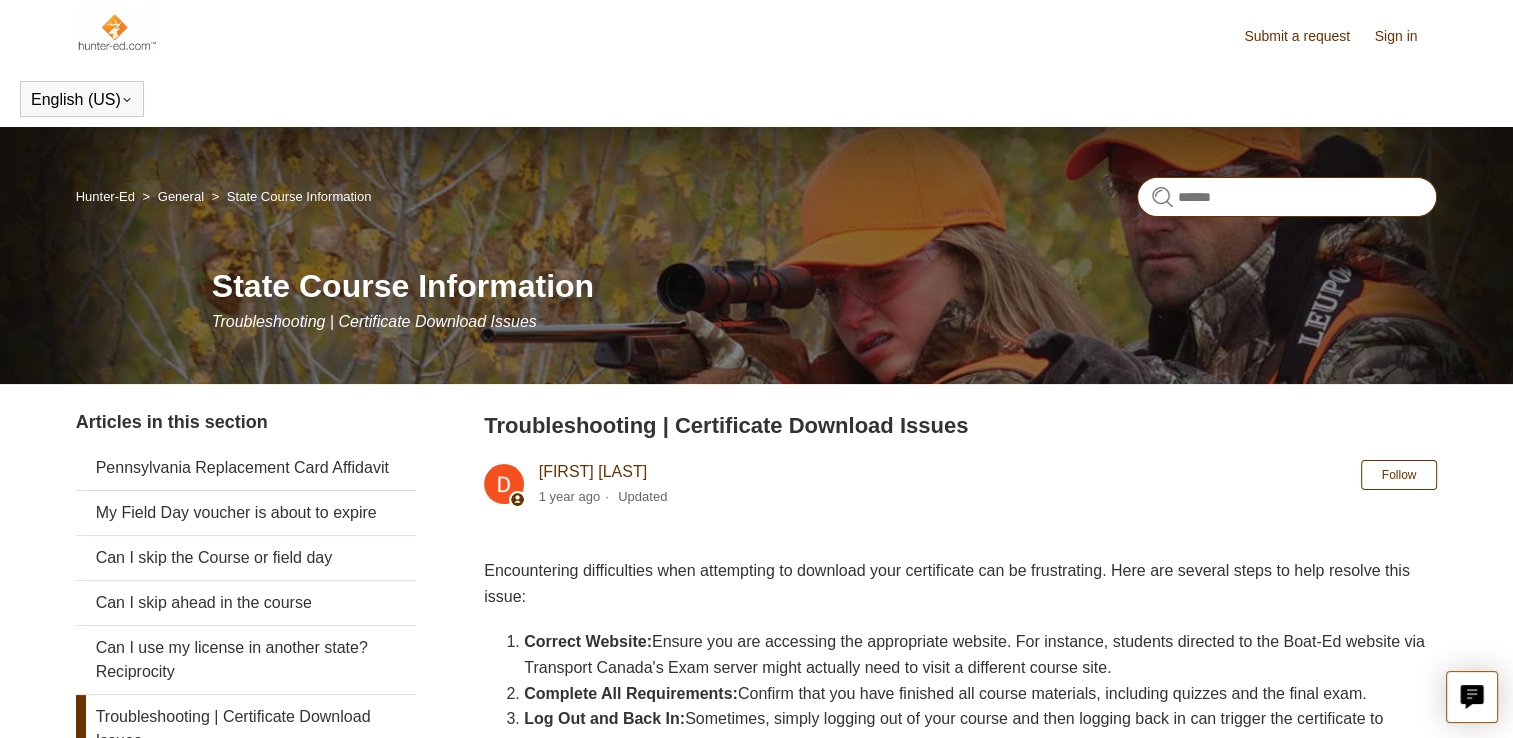 click at bounding box center [1287, 197] 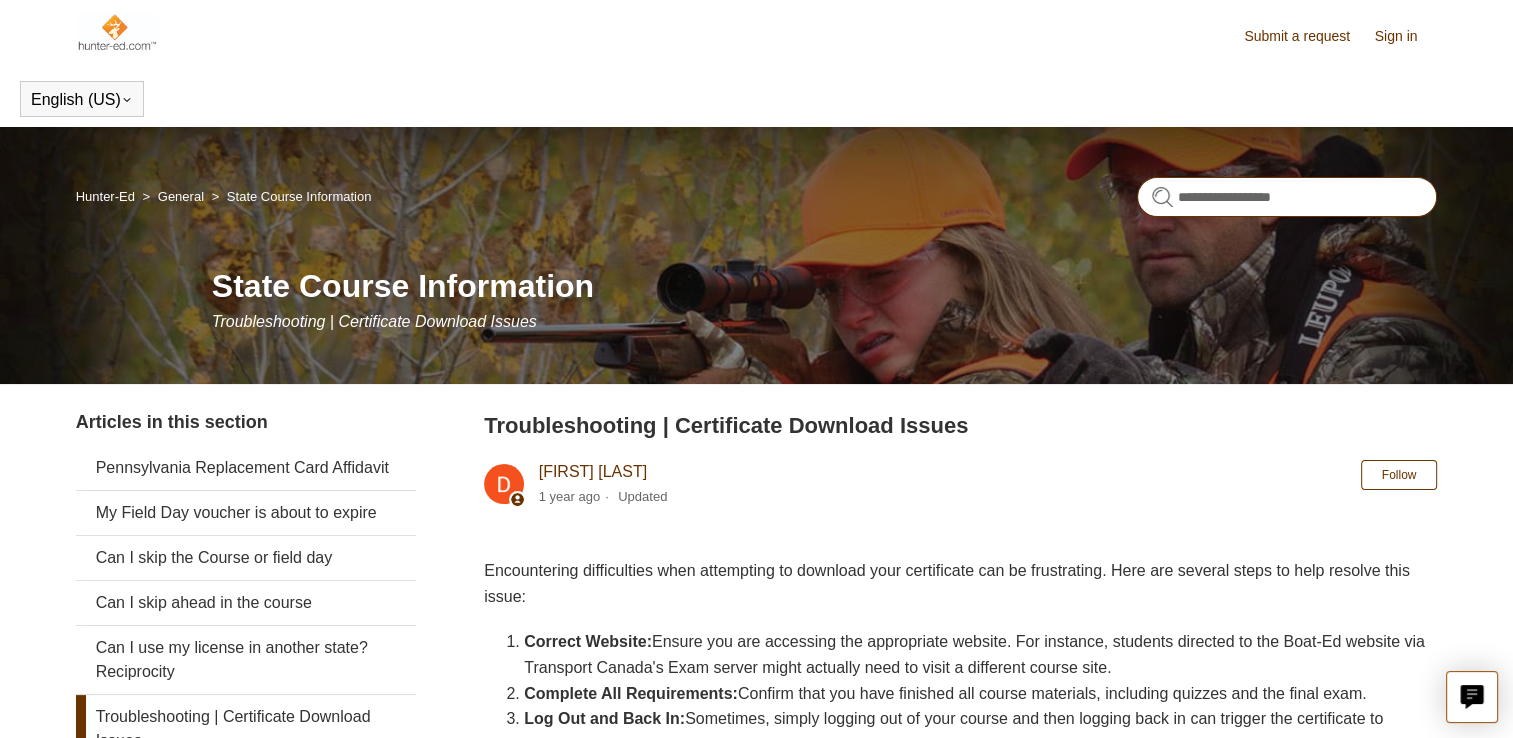 type on "**********" 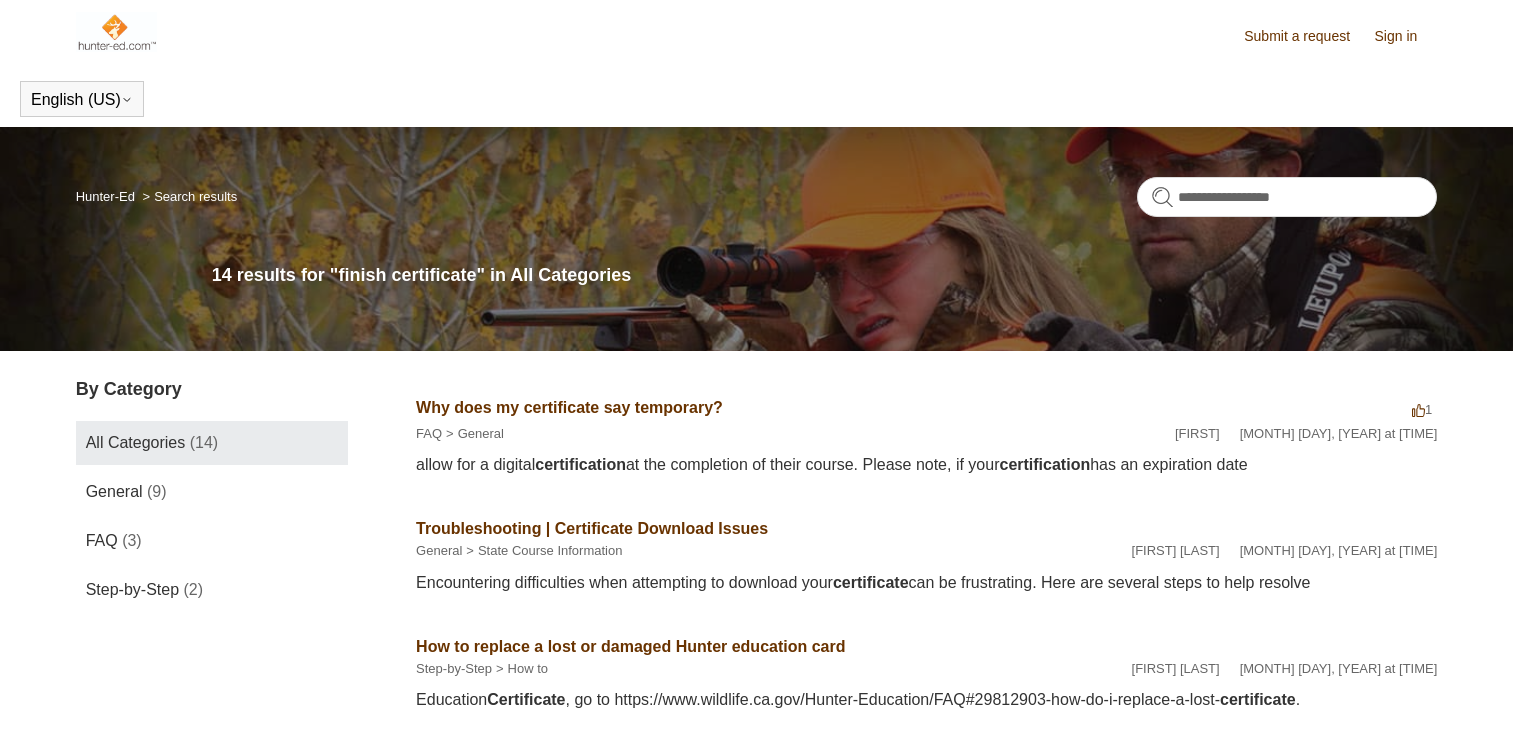 scroll, scrollTop: 0, scrollLeft: 0, axis: both 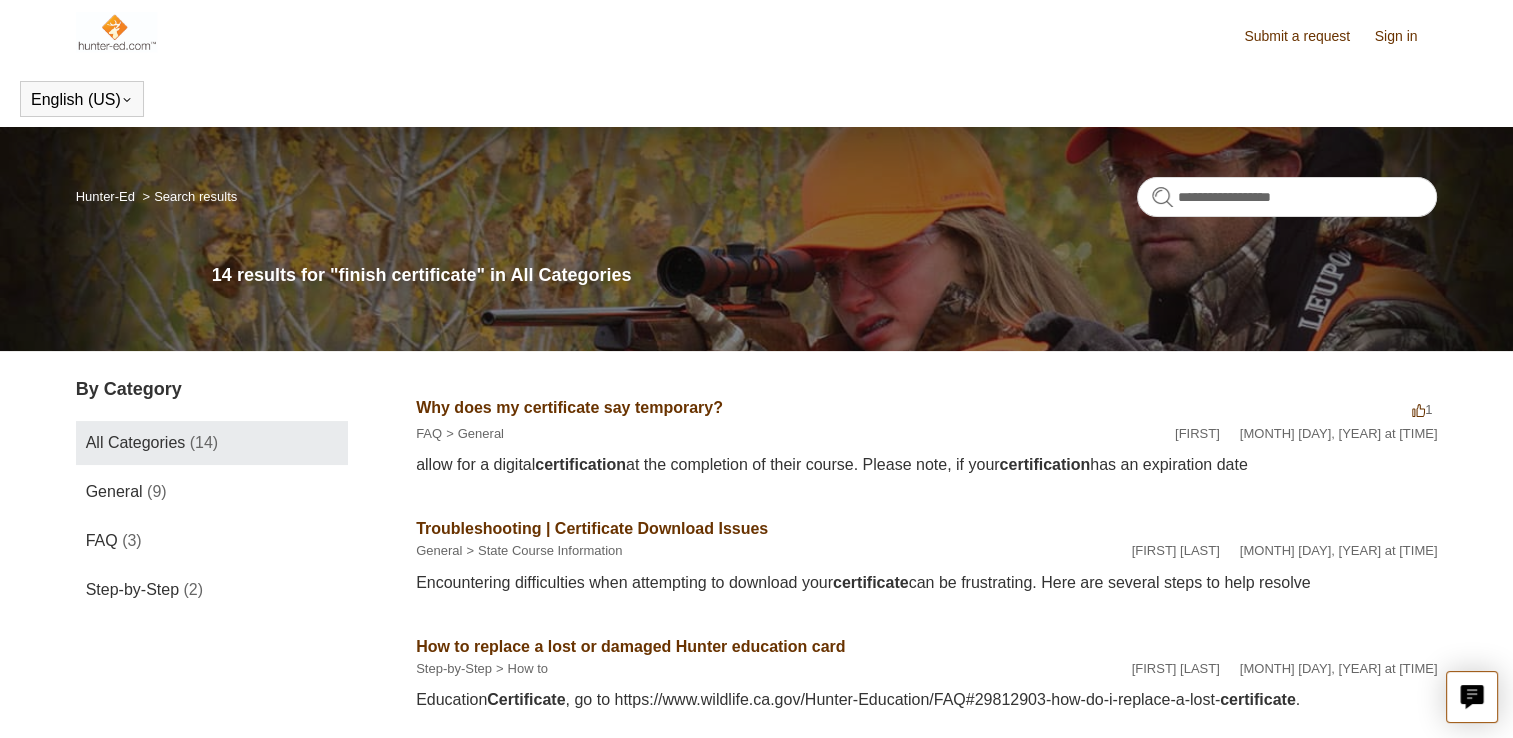 click on "Troubleshooting | Certificate Download Issues" at bounding box center (592, 529) 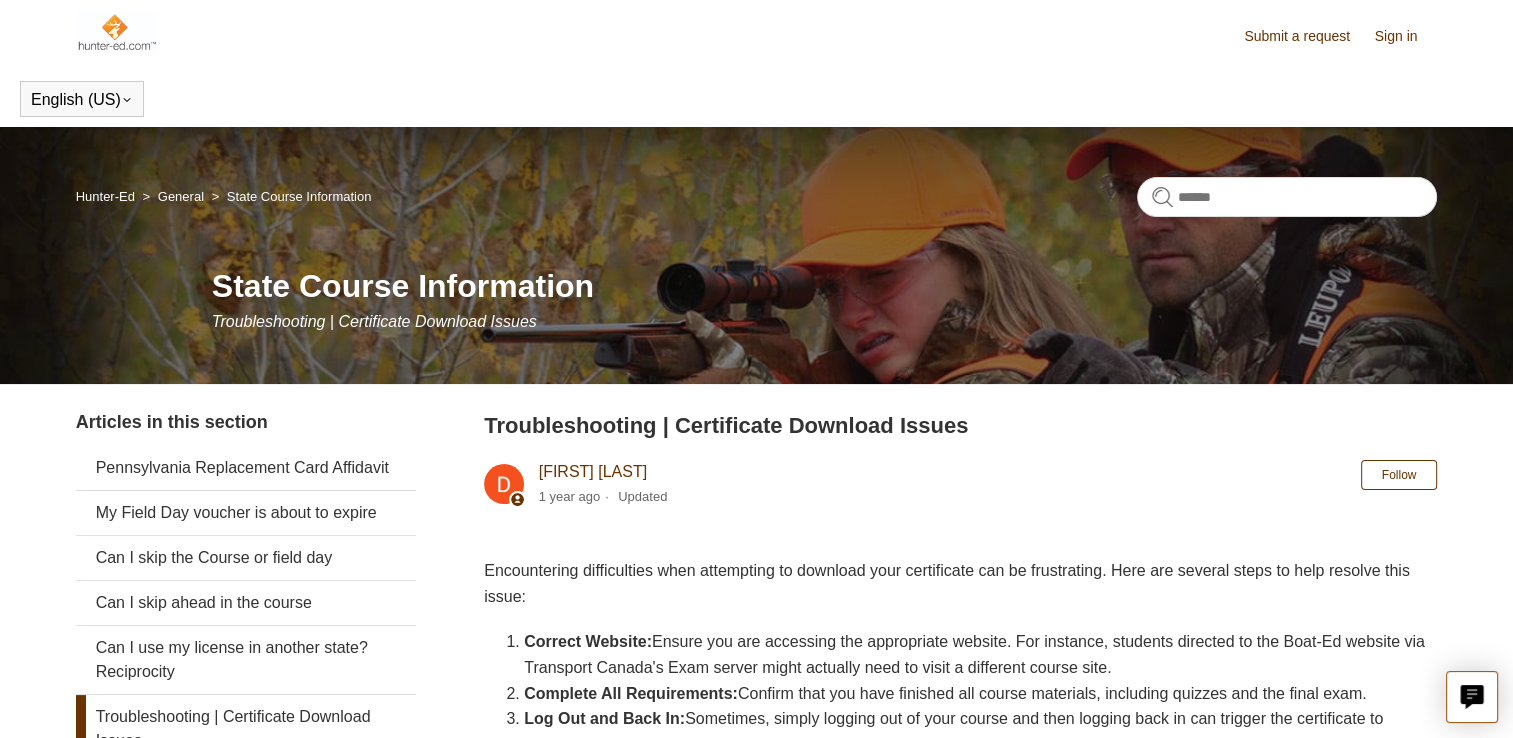 scroll, scrollTop: 40, scrollLeft: 0, axis: vertical 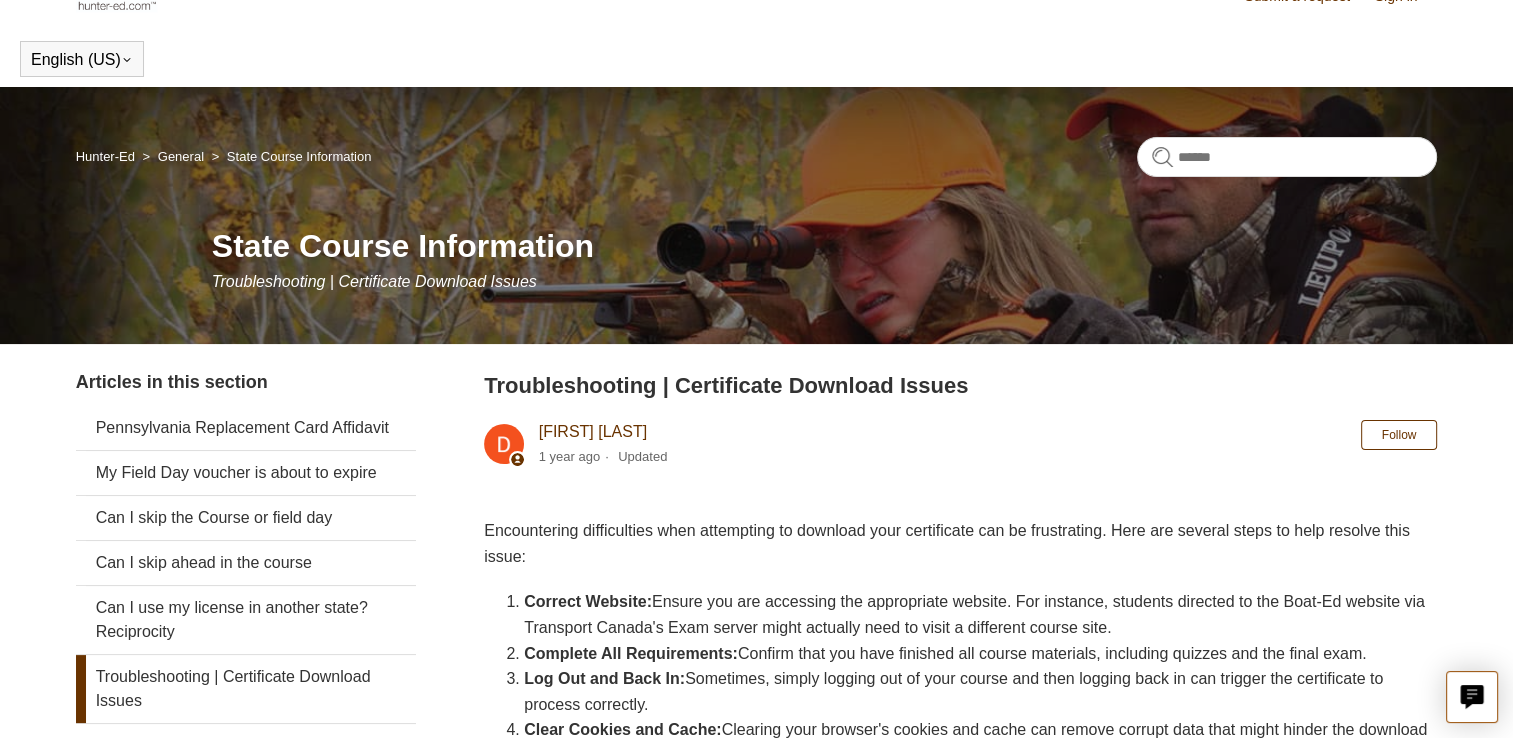 click on "Hunter-Ed
General
State Course Information" at bounding box center [757, 164] 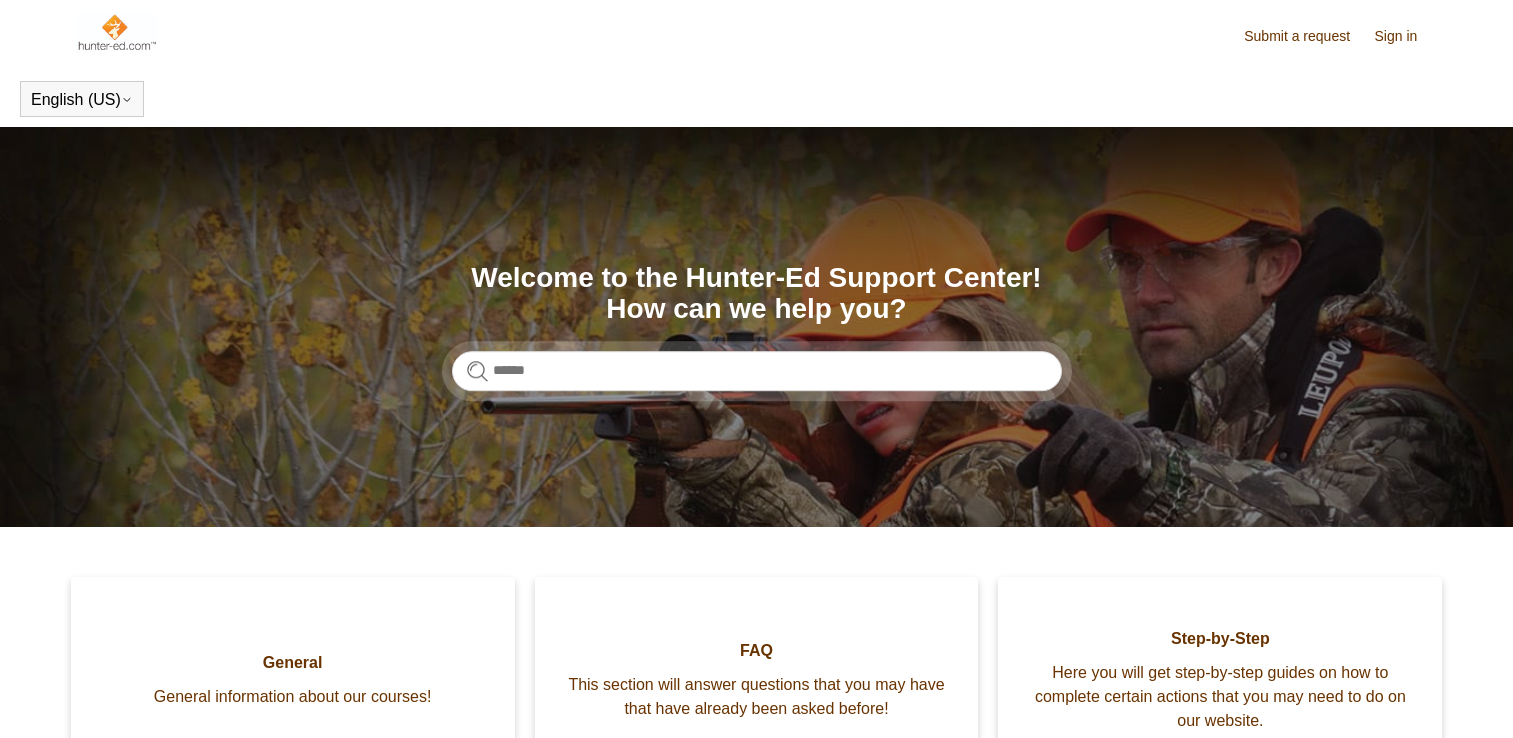 scroll, scrollTop: 0, scrollLeft: 0, axis: both 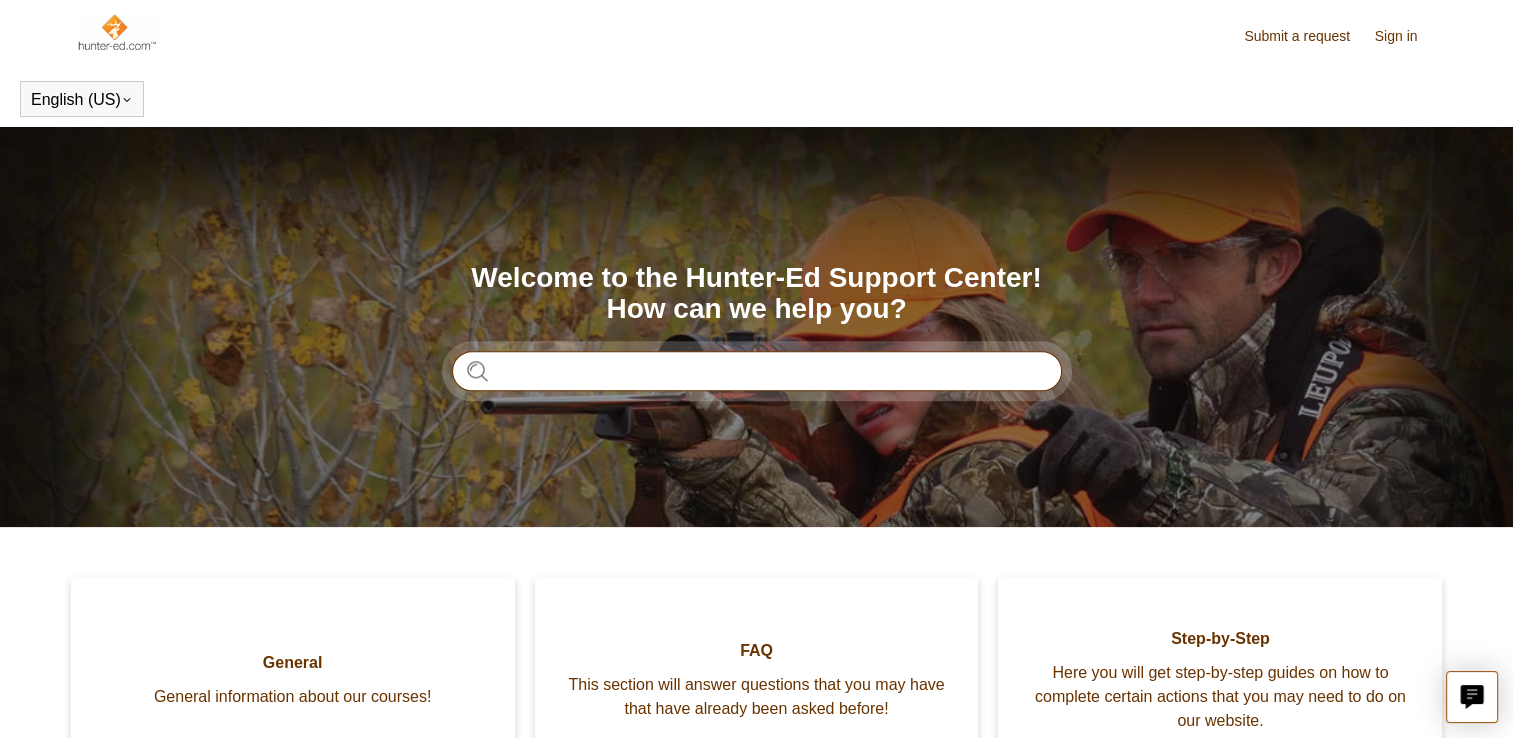 click at bounding box center (757, 371) 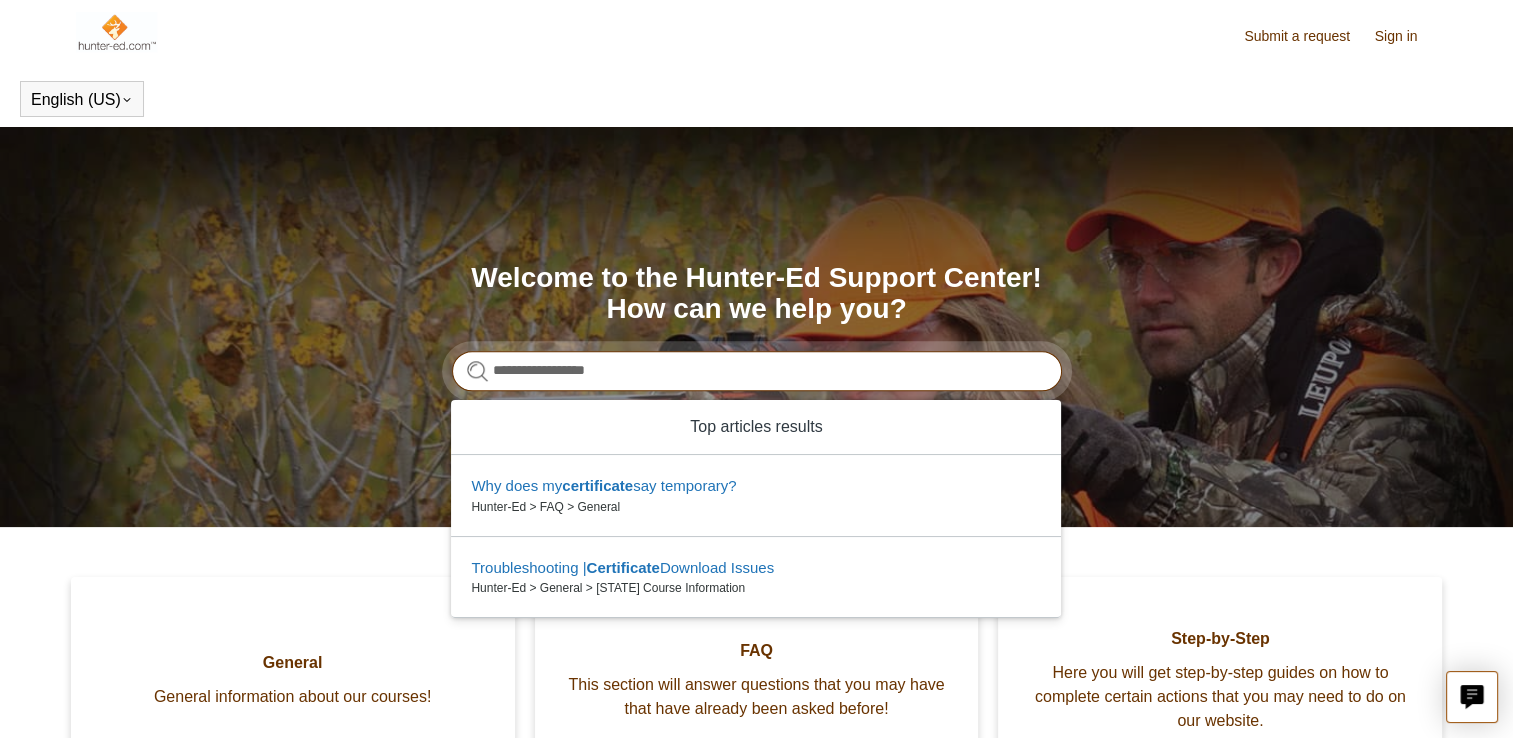 type on "**********" 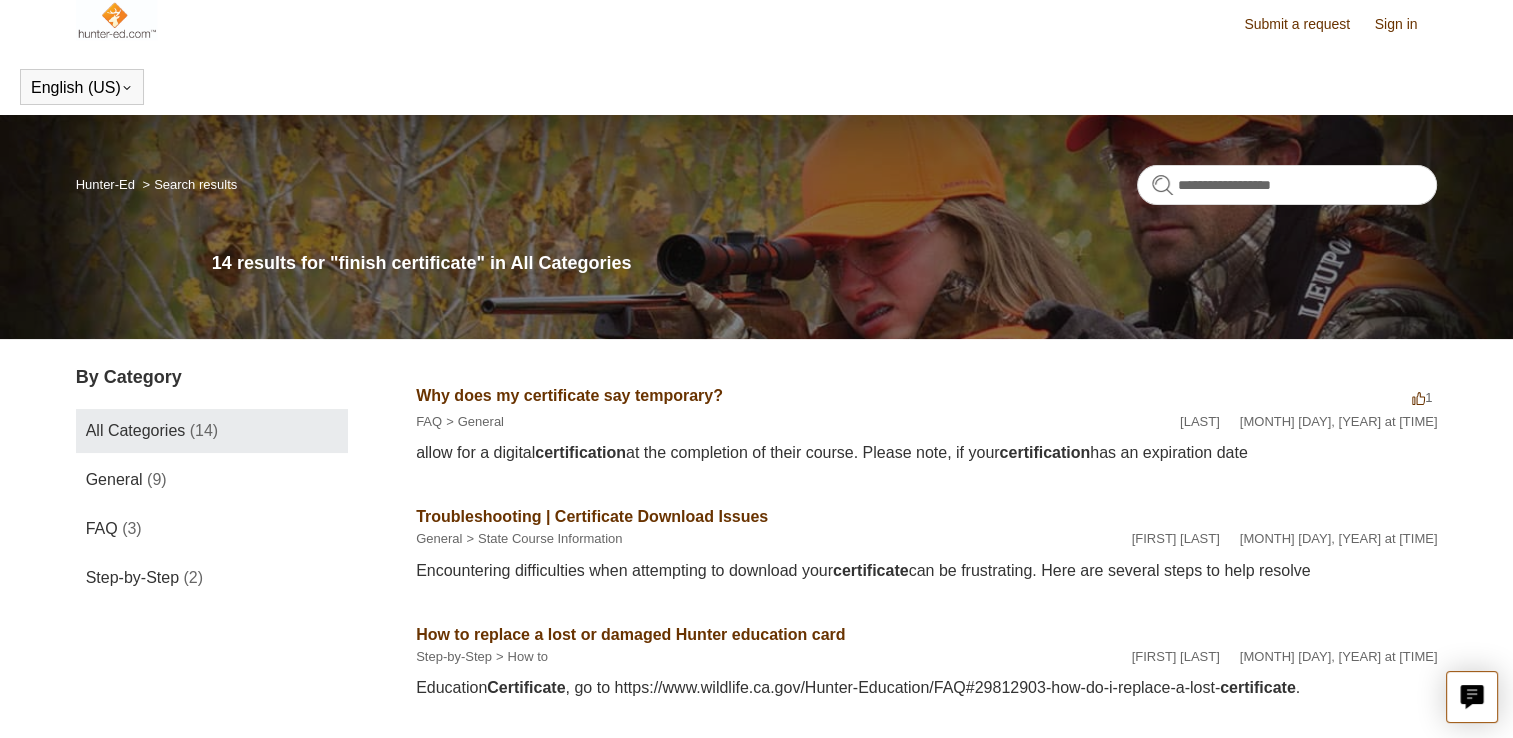 scroll, scrollTop: 20, scrollLeft: 0, axis: vertical 